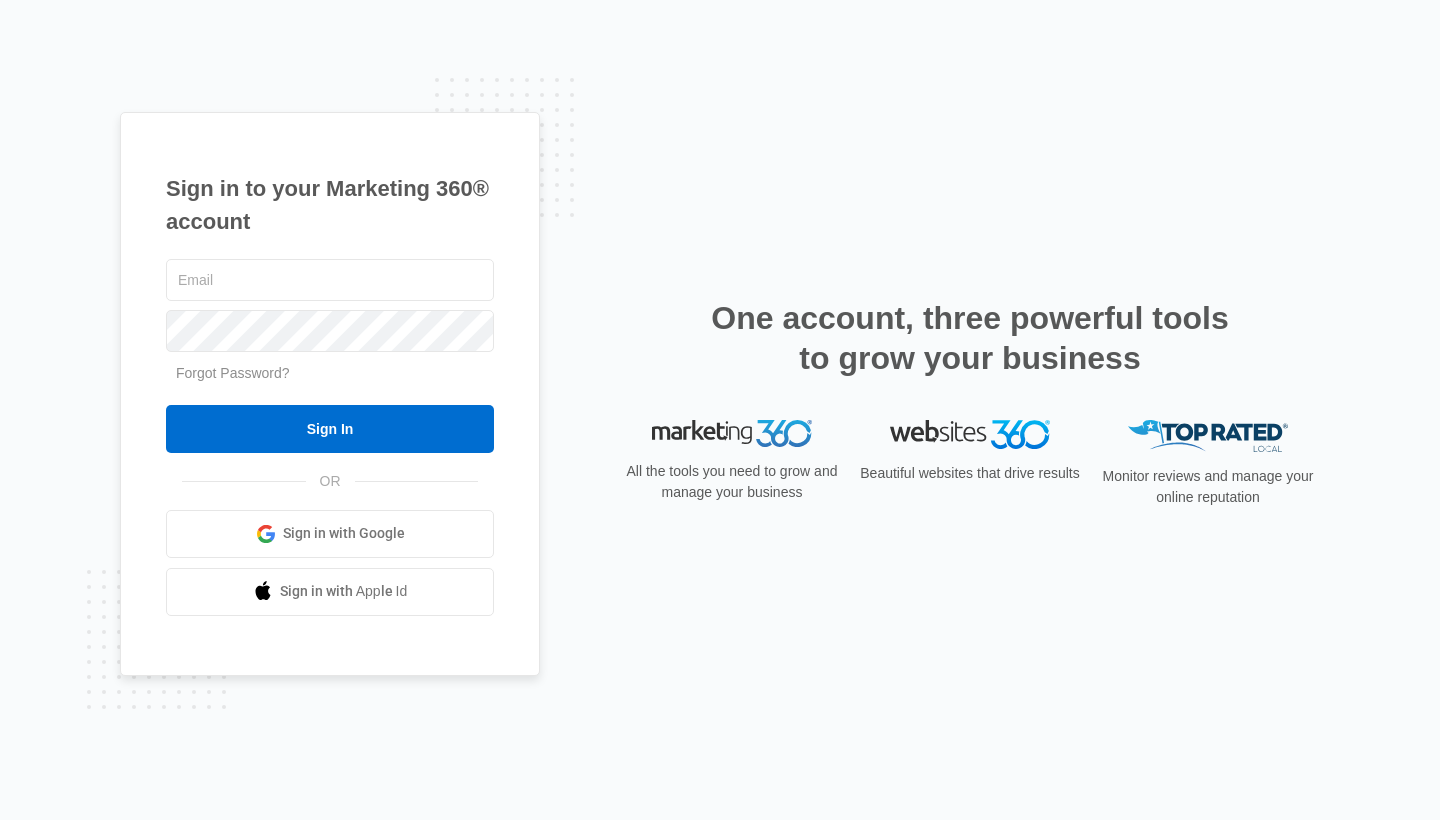 scroll, scrollTop: 0, scrollLeft: 0, axis: both 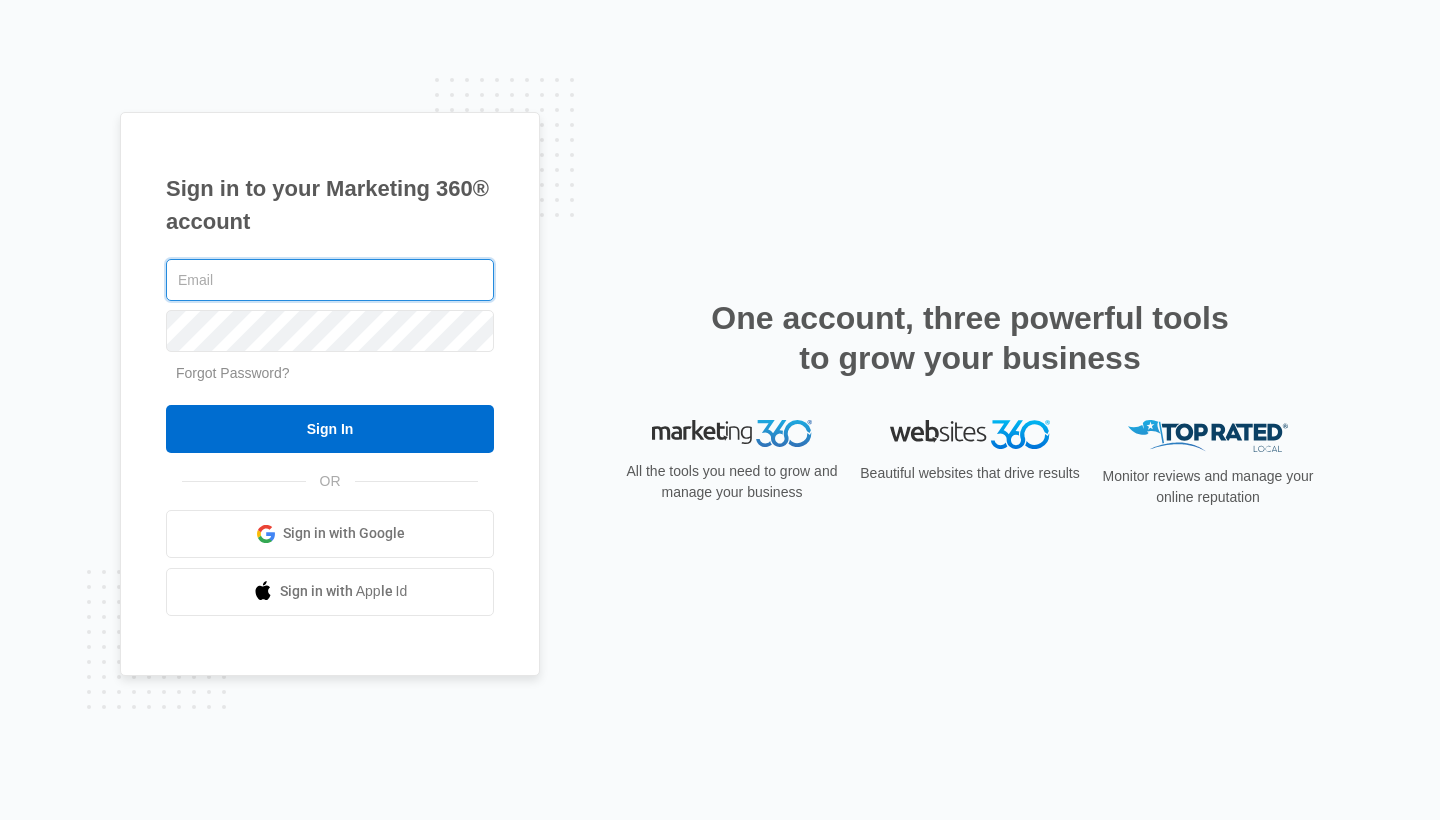 type on "[USERNAME]@[DOMAIN]" 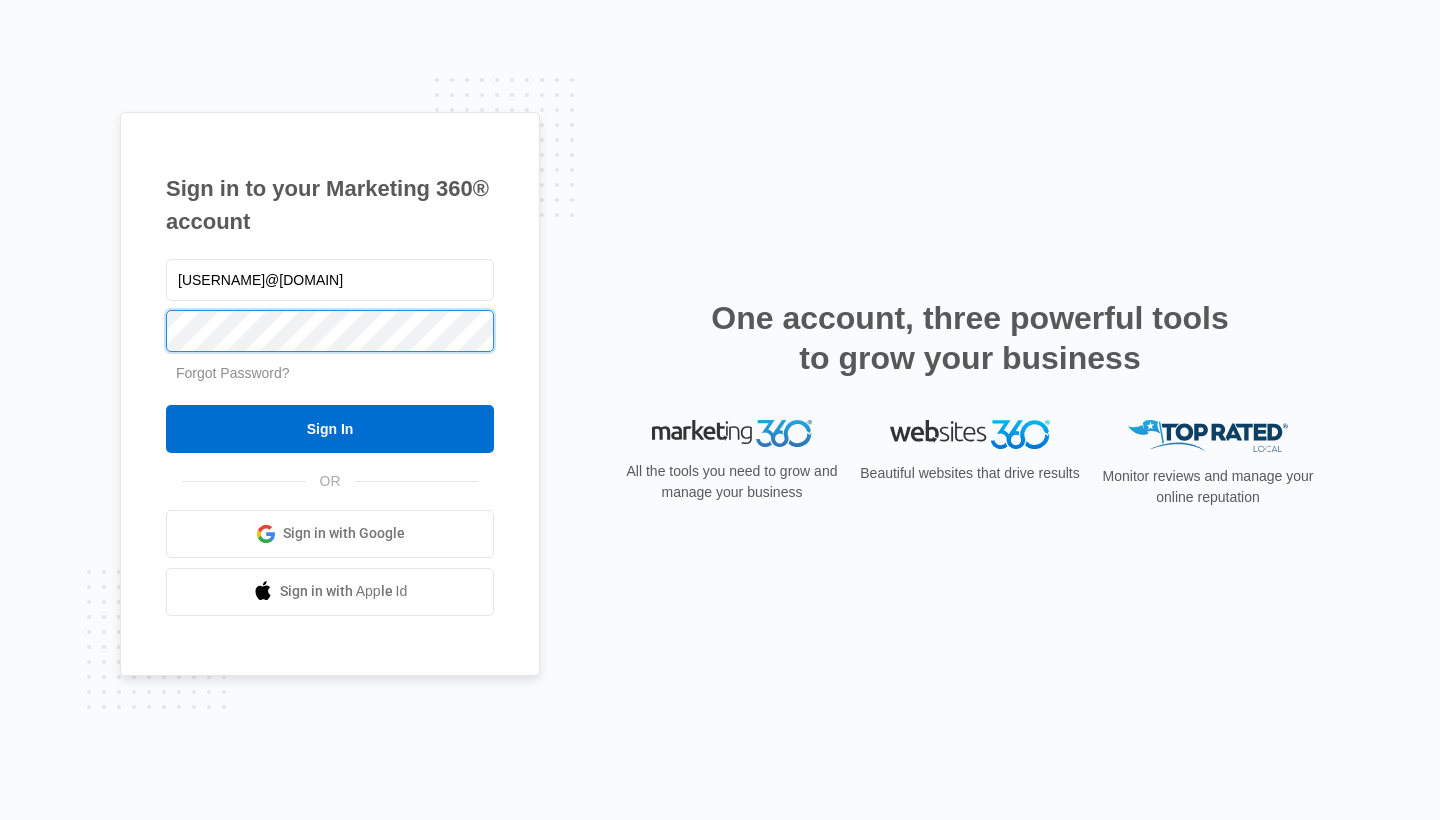 click on "Sign In" at bounding box center (330, 429) 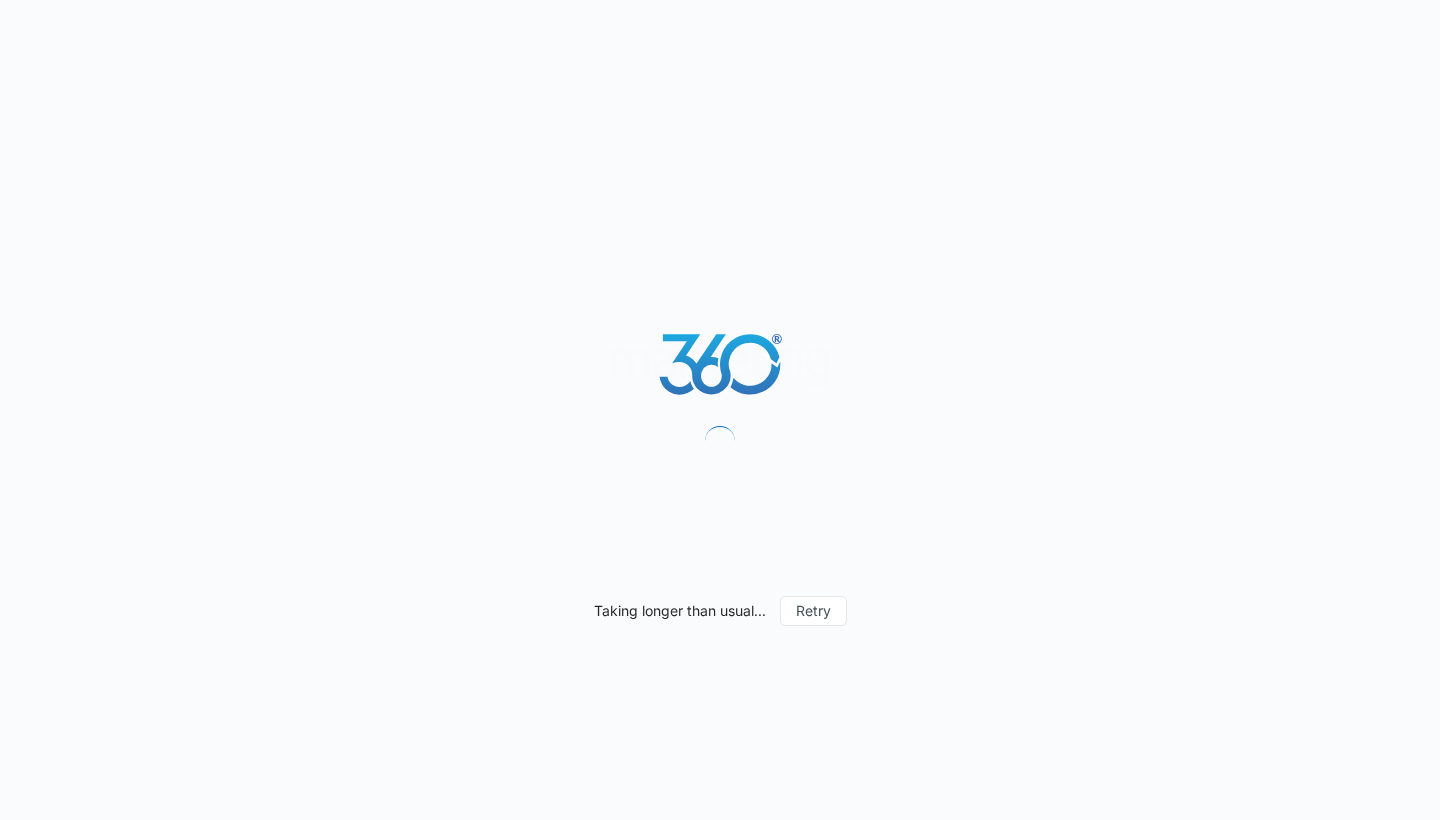 scroll, scrollTop: 0, scrollLeft: 0, axis: both 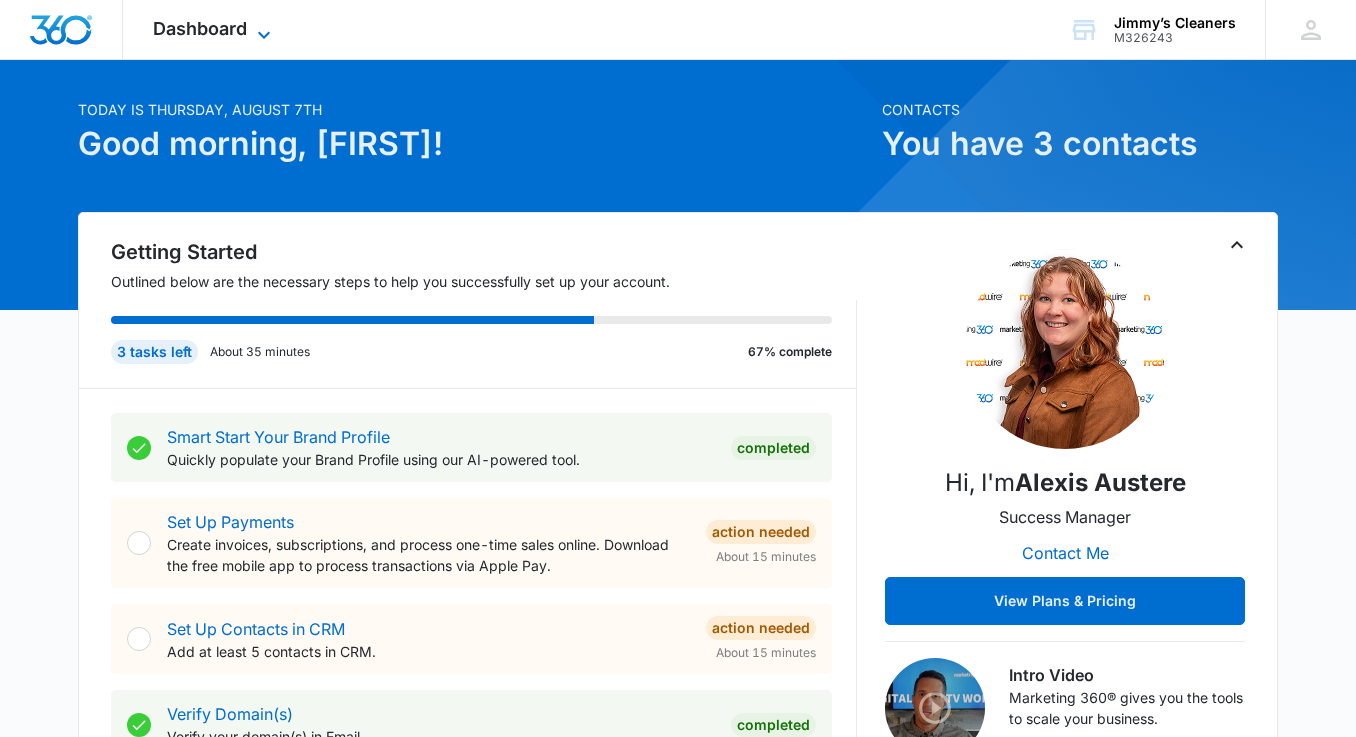 click on "Dashboard" at bounding box center [200, 28] 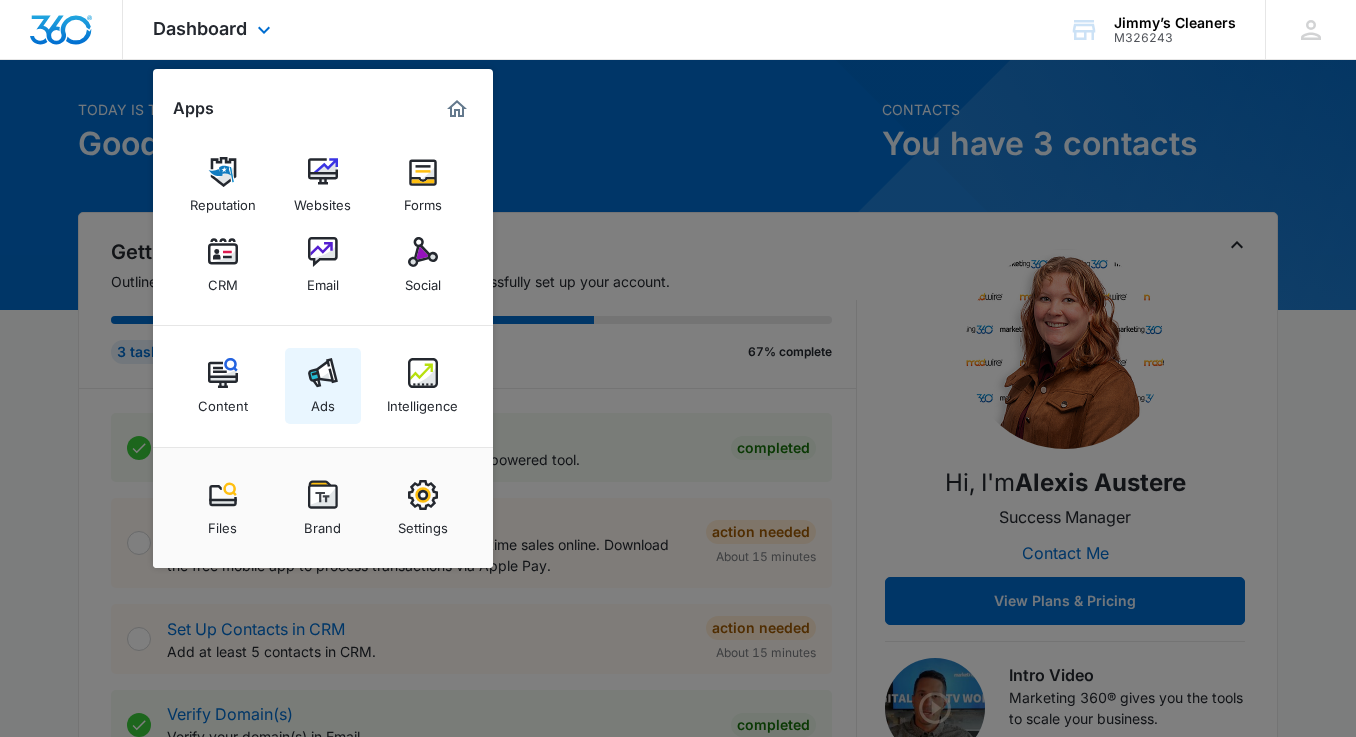 click on "Ads" at bounding box center (323, 401) 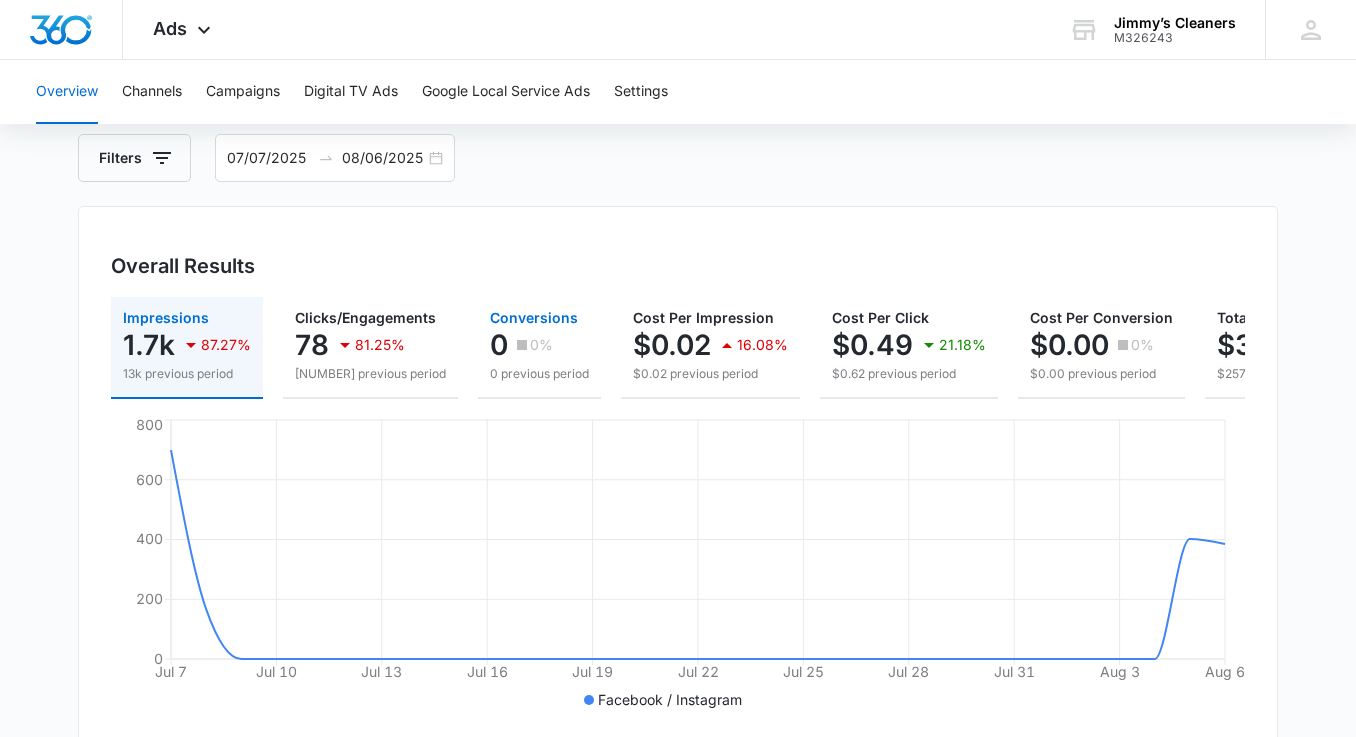 scroll, scrollTop: 102, scrollLeft: 0, axis: vertical 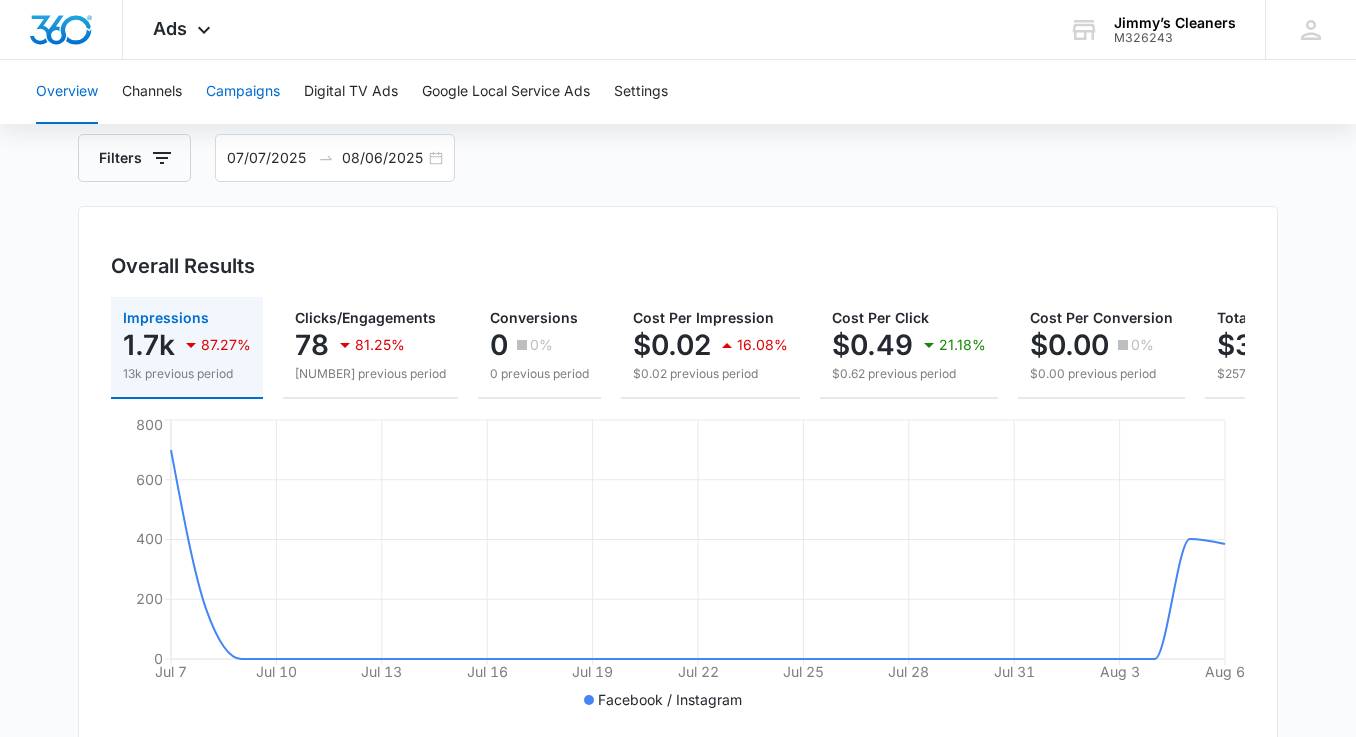 click on "Campaigns" at bounding box center (243, 92) 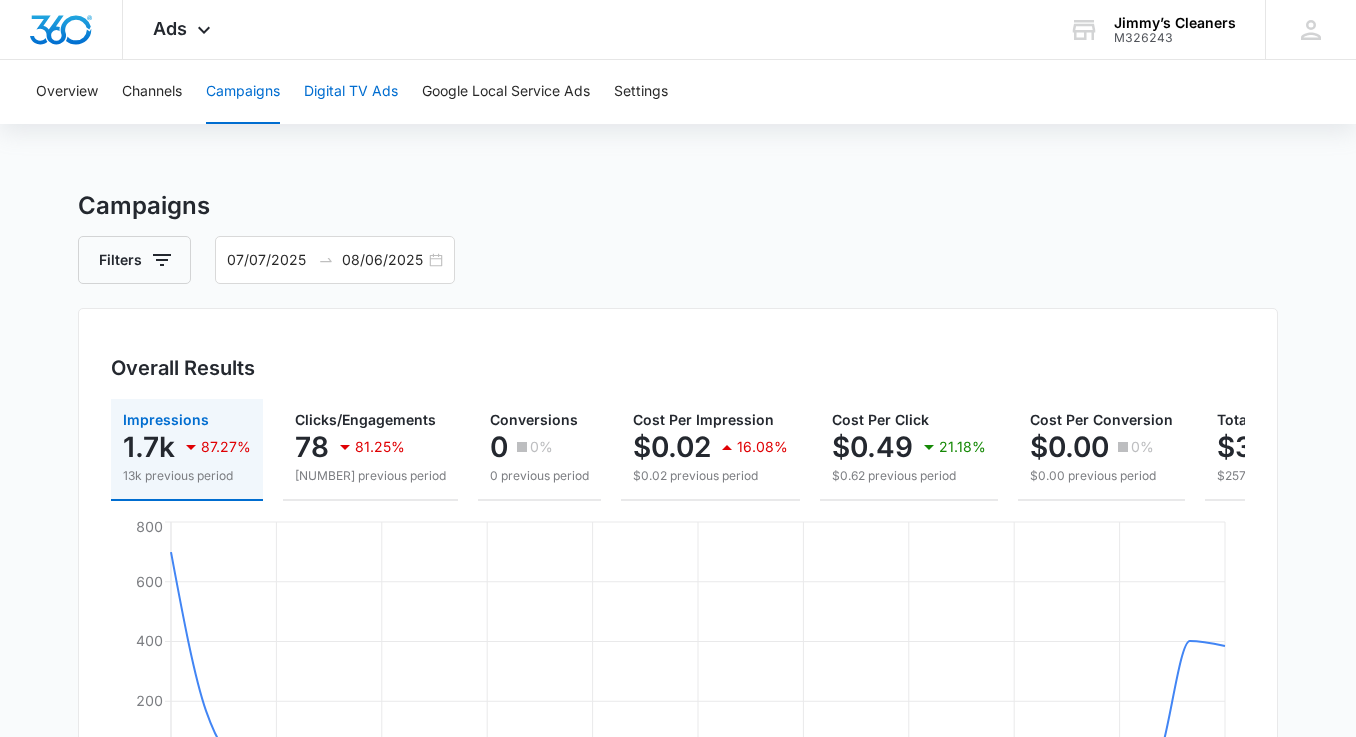 click on "Digital TV Ads" at bounding box center (351, 92) 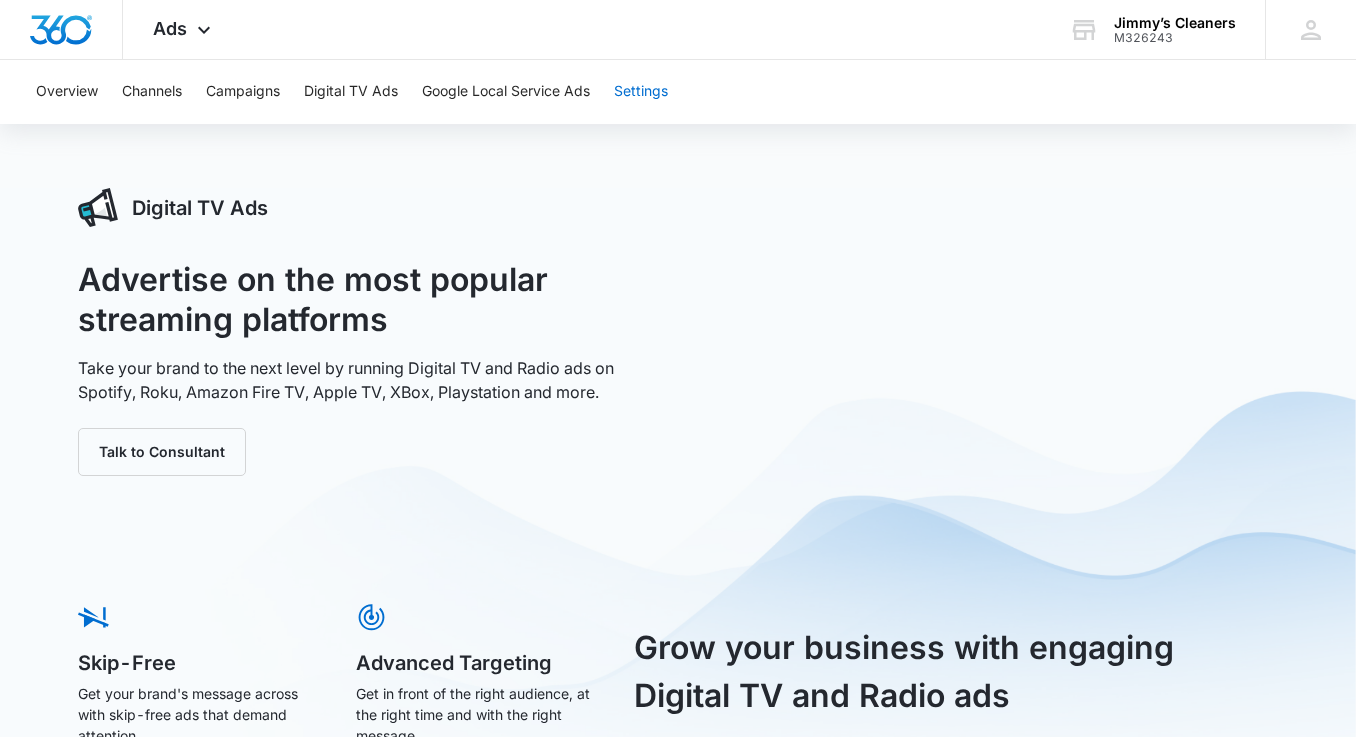 click on "Settings" at bounding box center (641, 92) 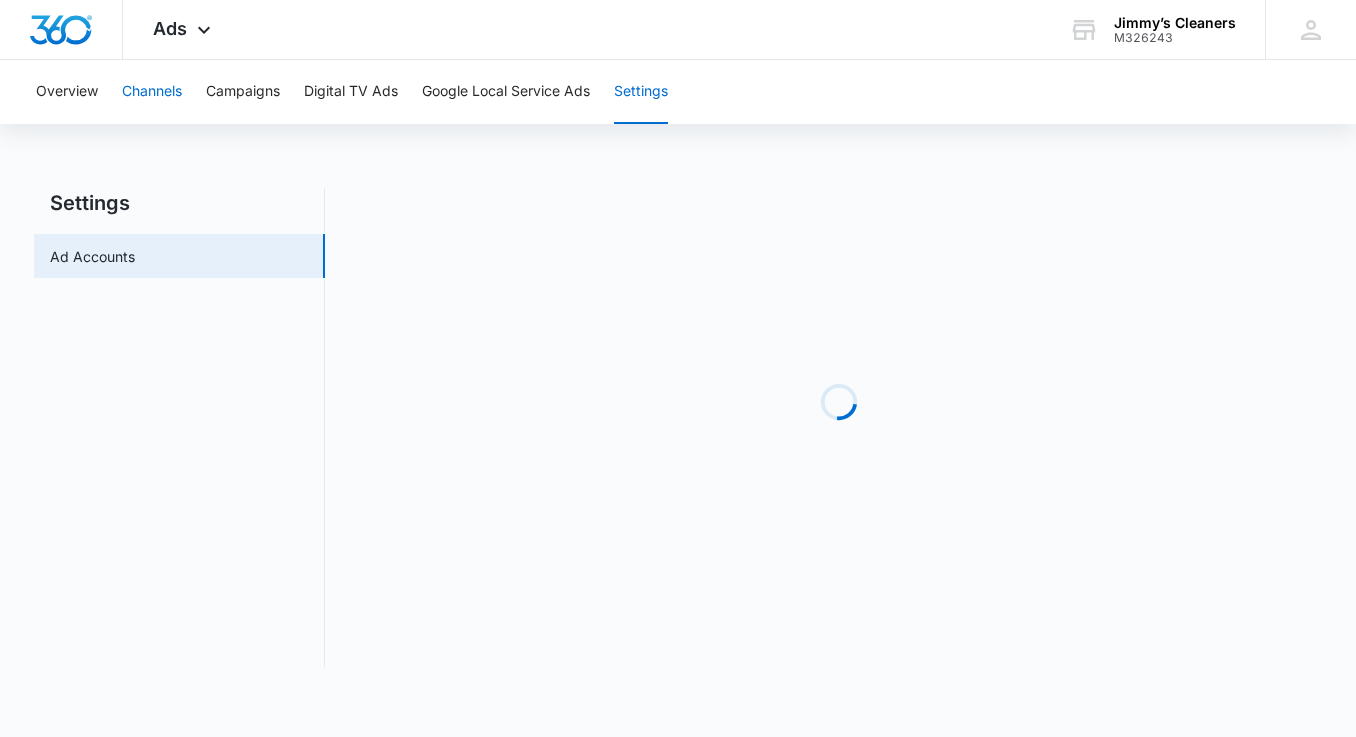 click on "Channels" at bounding box center [152, 92] 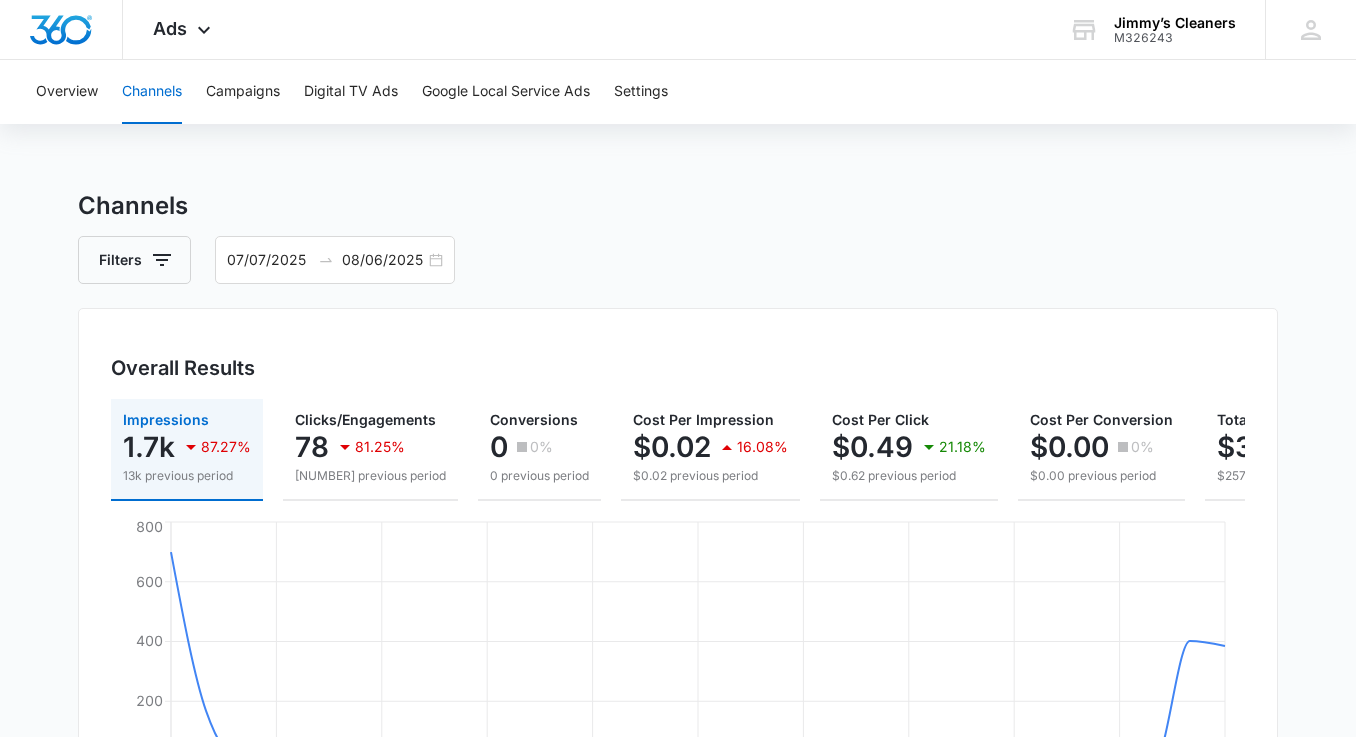 scroll, scrollTop: 0, scrollLeft: 0, axis: both 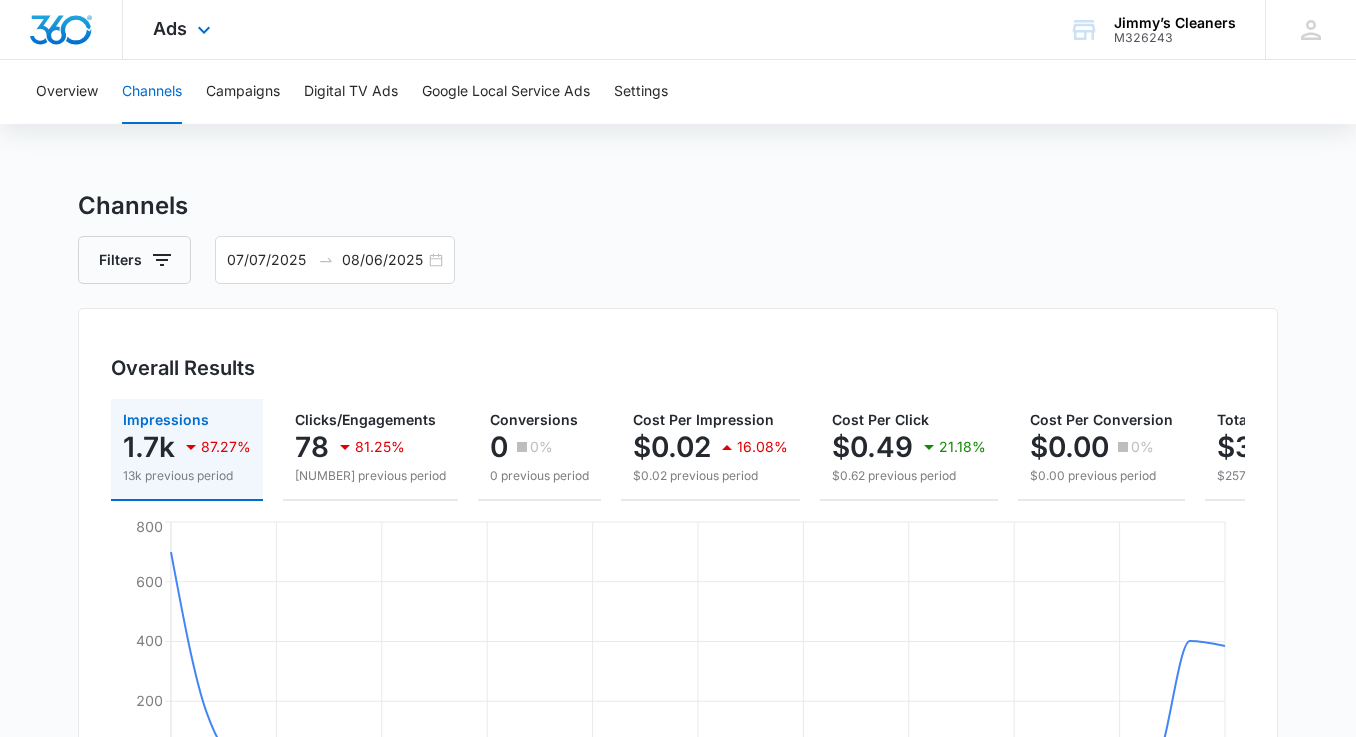 click on "Ads Apps Reputation Websites Forms CRM Email Social Content Ads Intelligence Files Brand Settings" at bounding box center (184, 29) 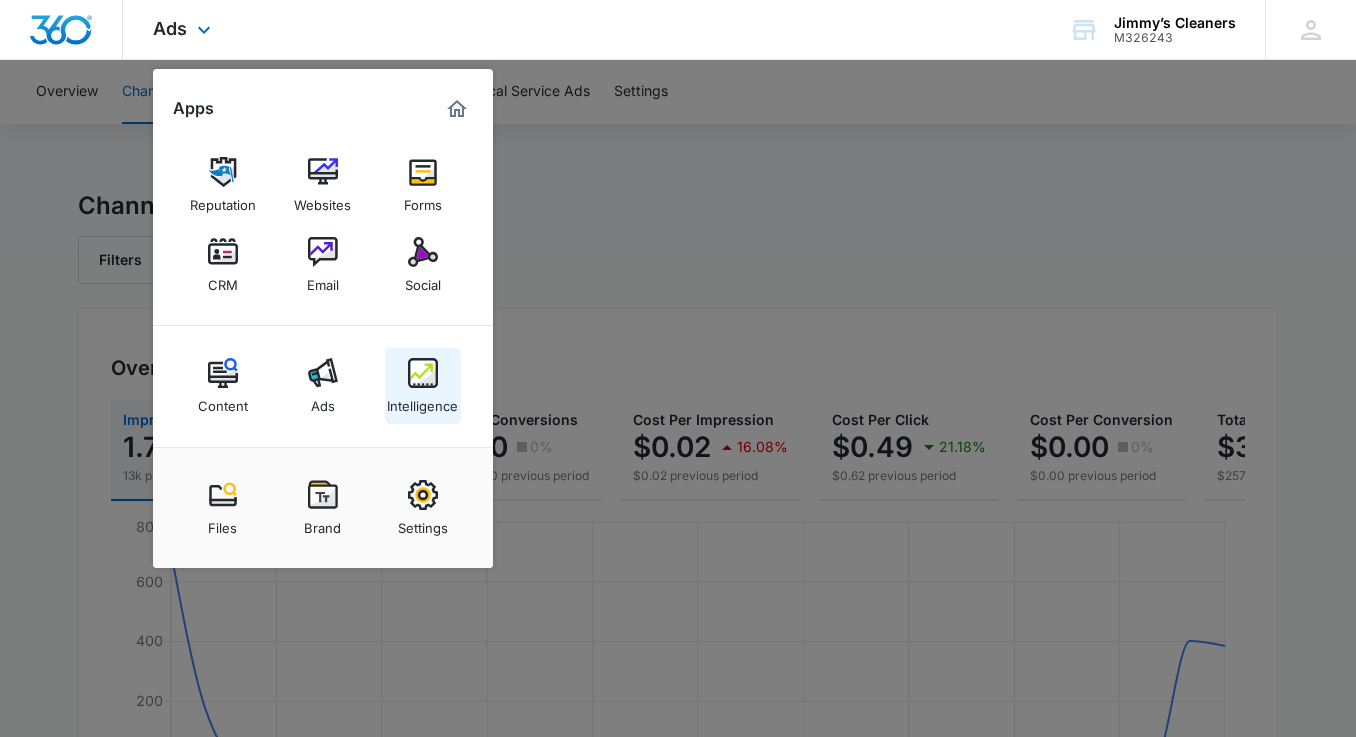 click on "Intelligence" at bounding box center [422, 401] 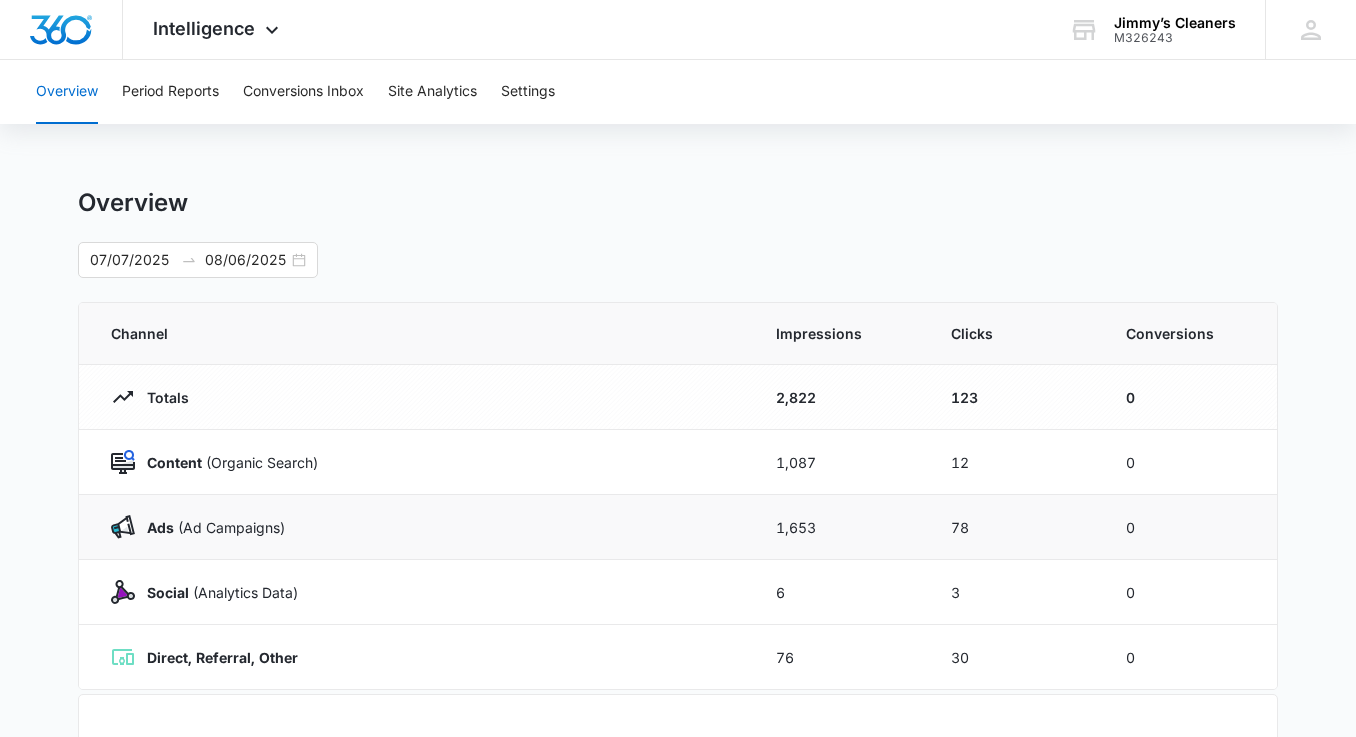 click on "Ads   (Ad Campaigns)" at bounding box center (419, 527) 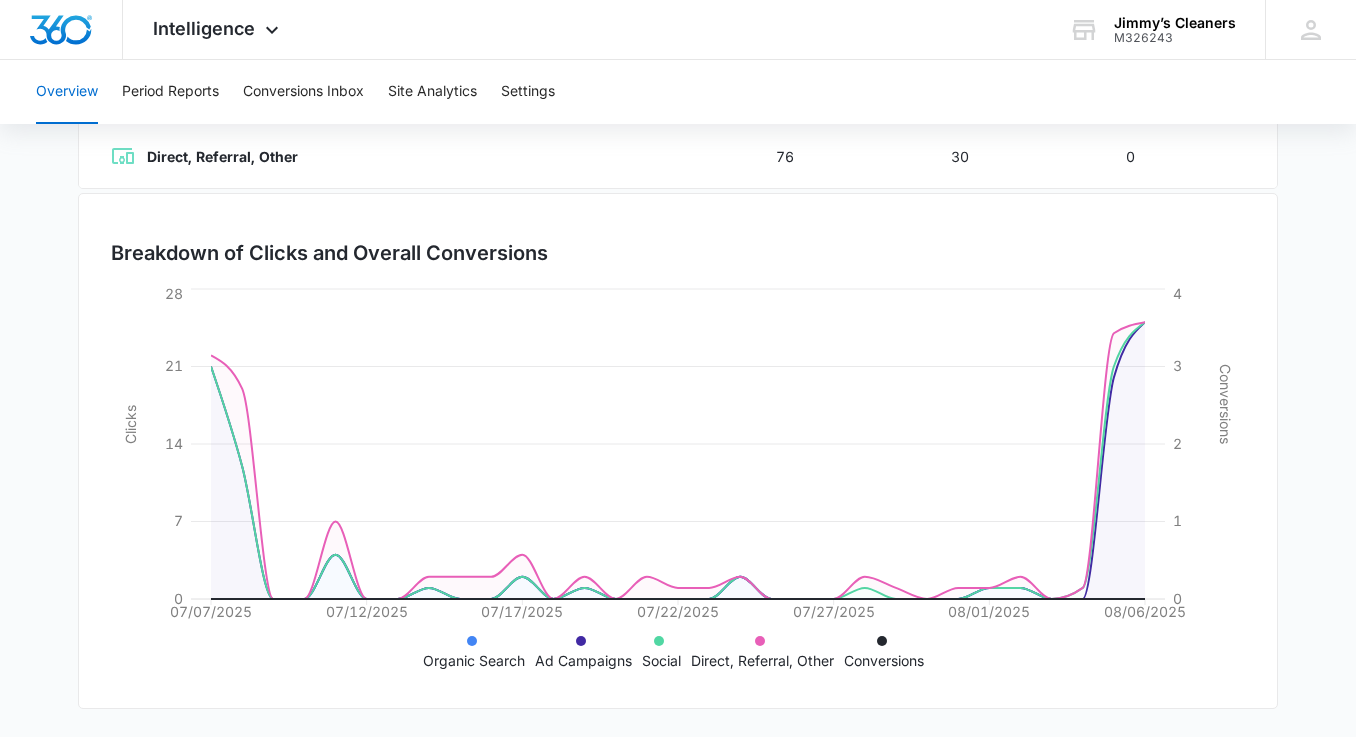 scroll, scrollTop: 501, scrollLeft: 0, axis: vertical 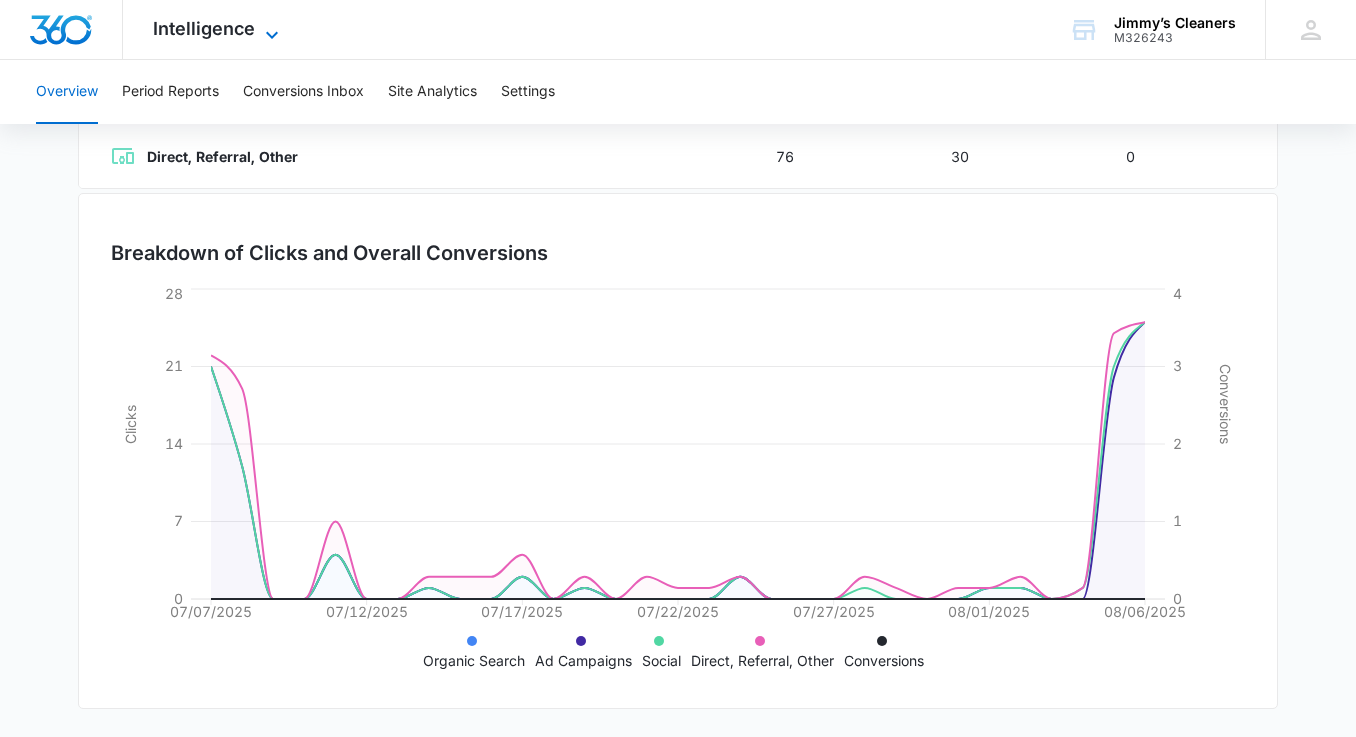 click on "Intelligence" at bounding box center (204, 28) 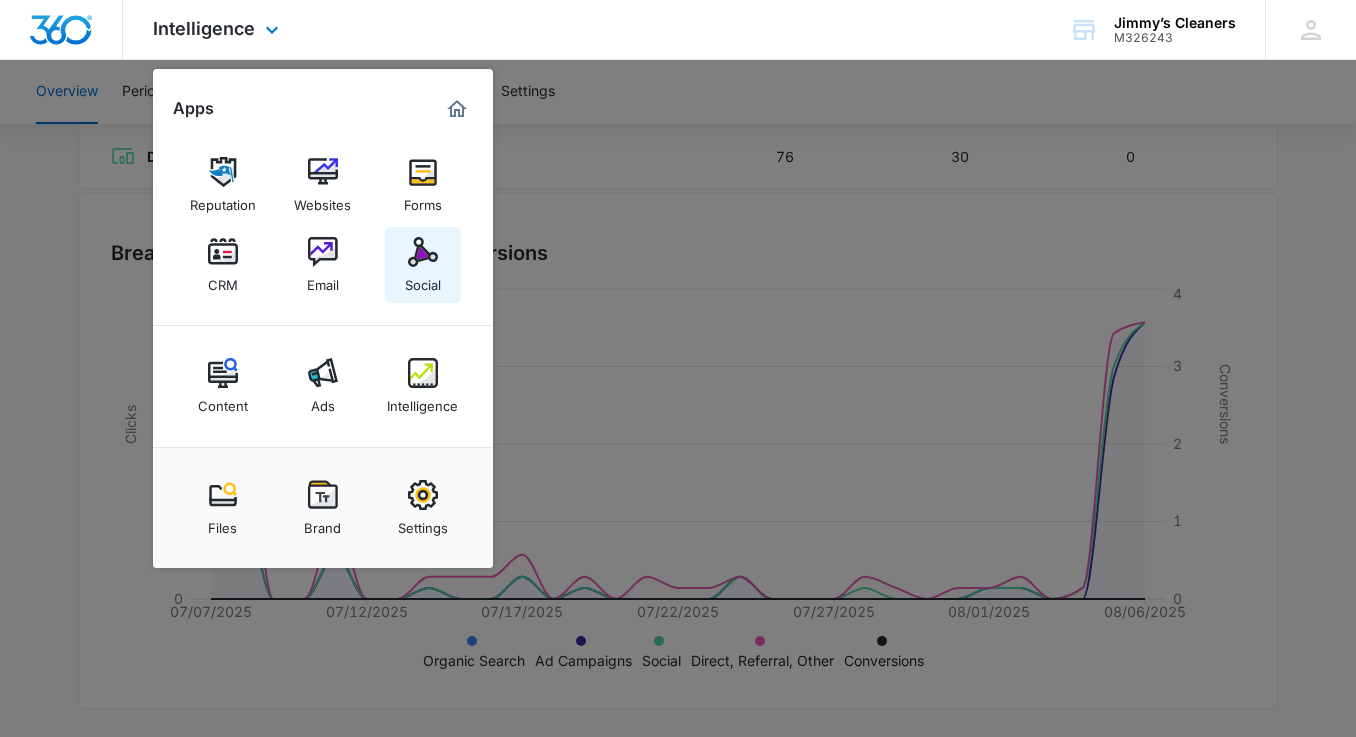 click on "Social" at bounding box center (423, 280) 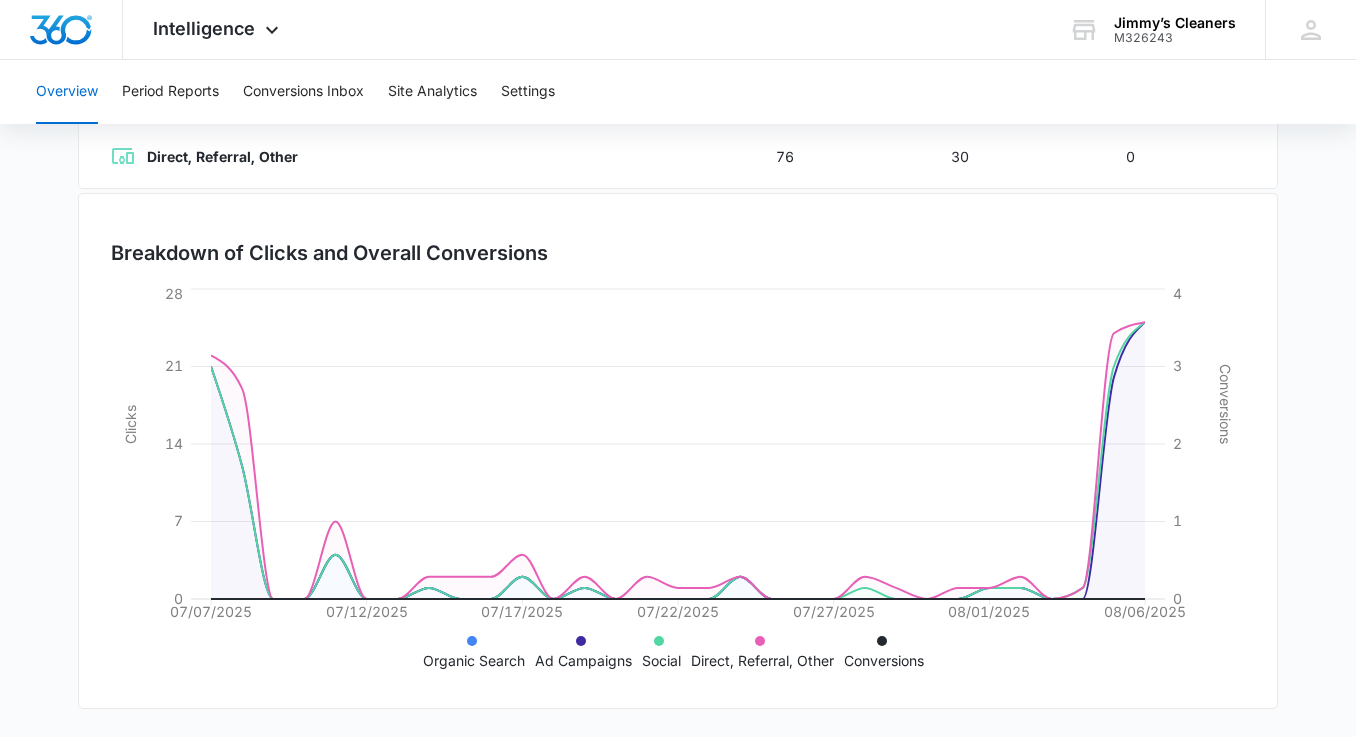 scroll, scrollTop: 0, scrollLeft: 0, axis: both 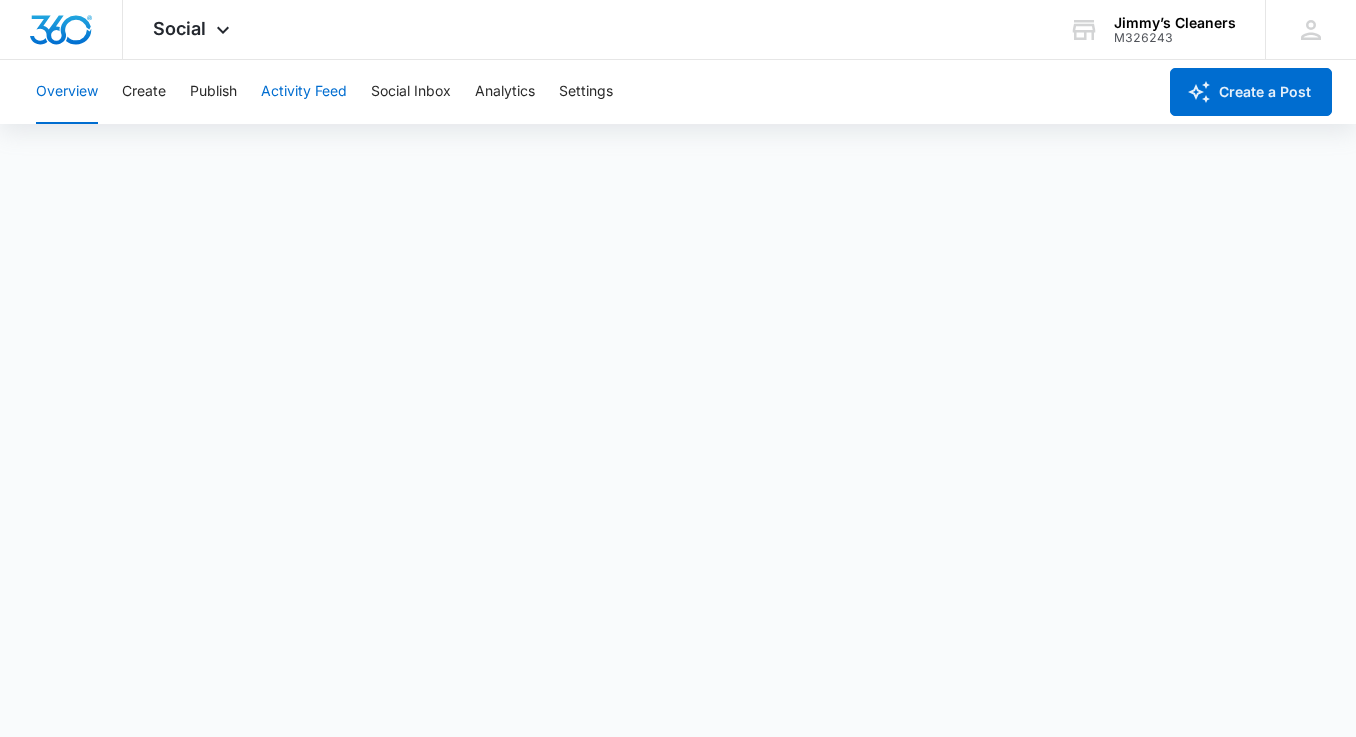 click on "Activity Feed" at bounding box center [304, 92] 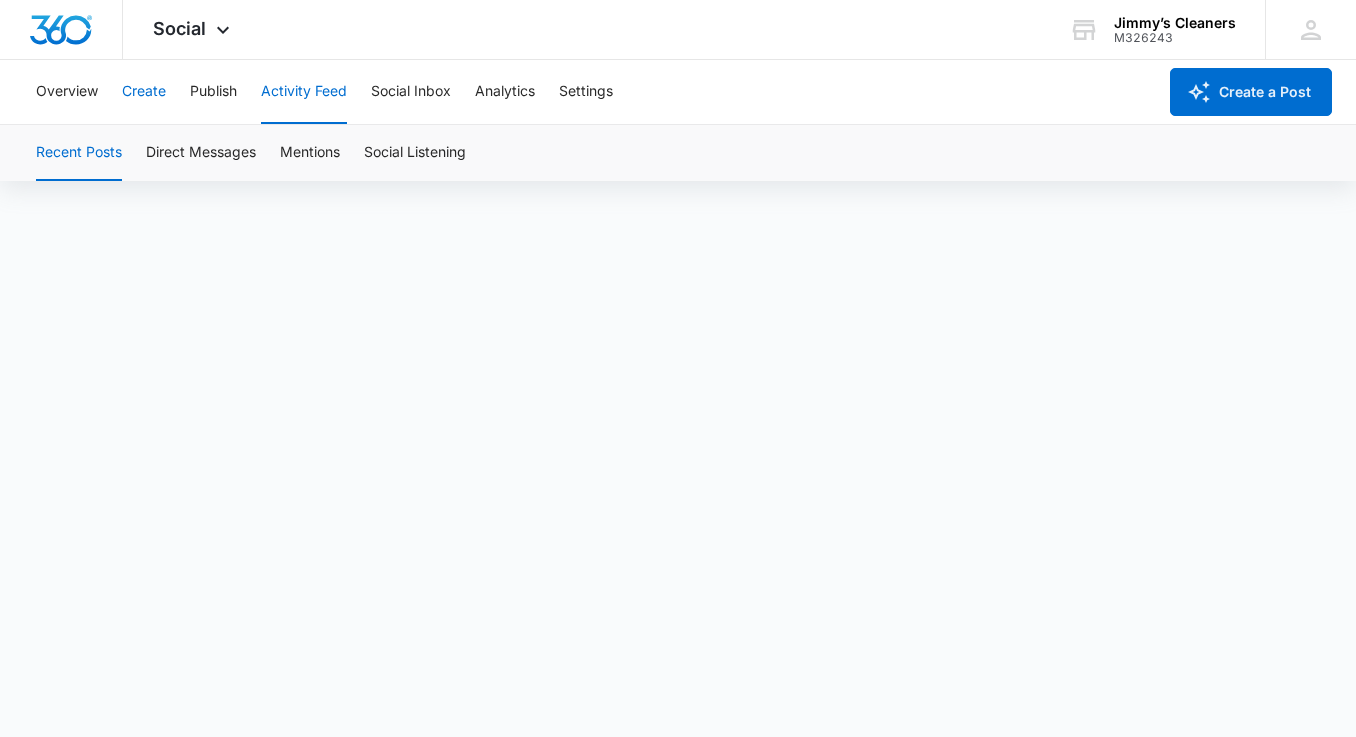 click on "Create" at bounding box center (144, 92) 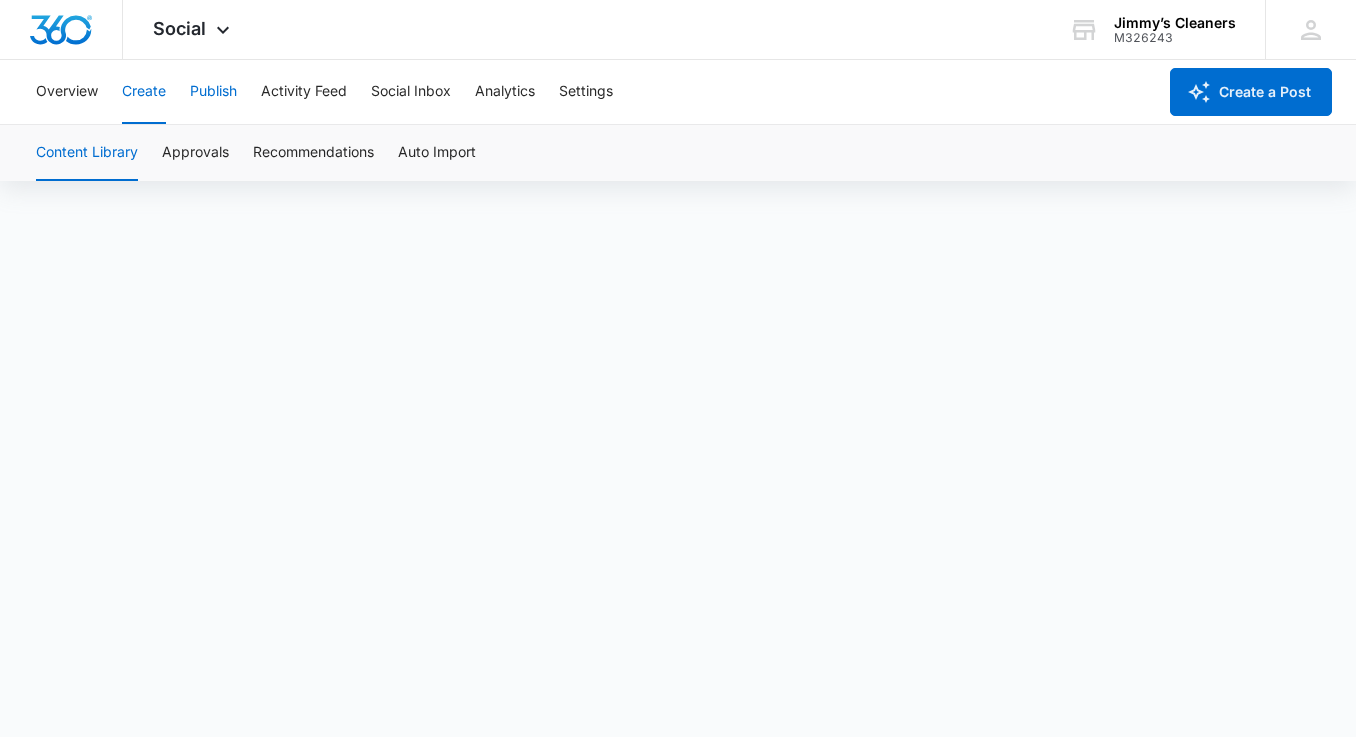 click on "Publish" at bounding box center [213, 92] 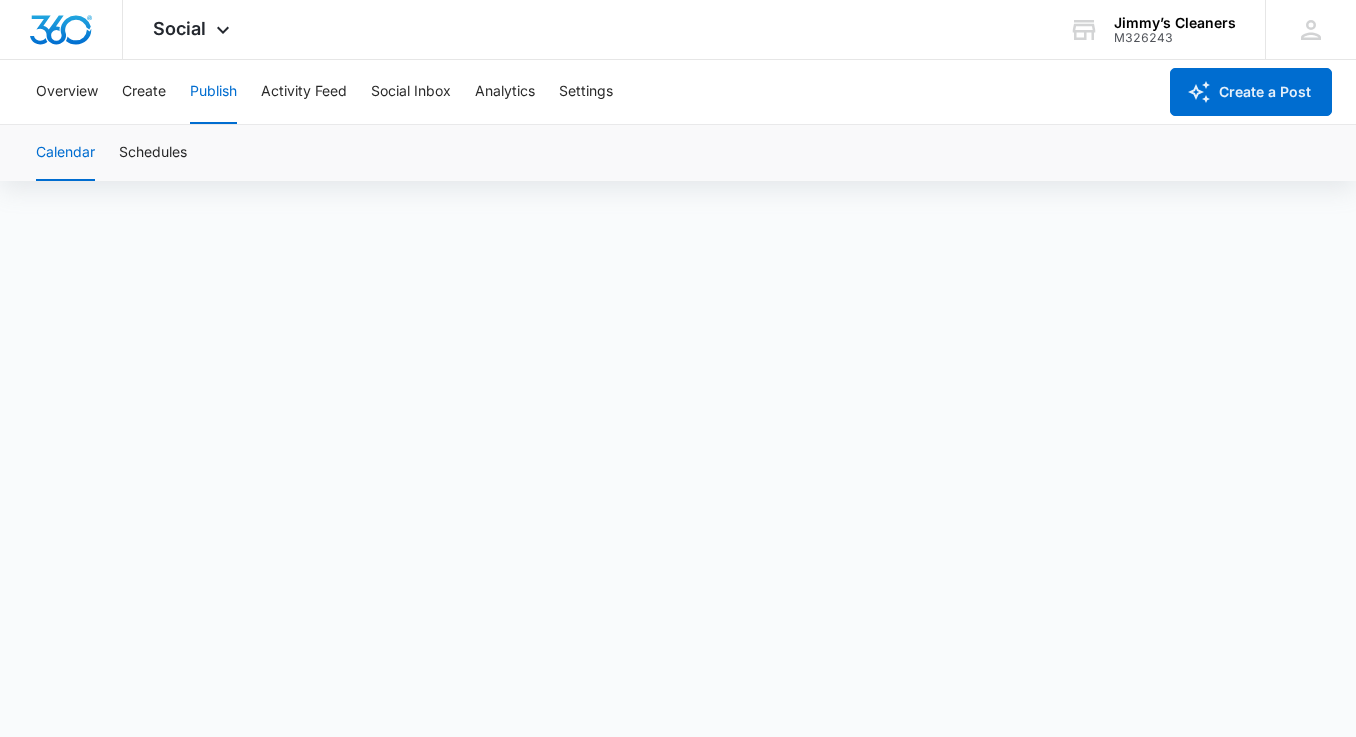 scroll, scrollTop: 14, scrollLeft: 0, axis: vertical 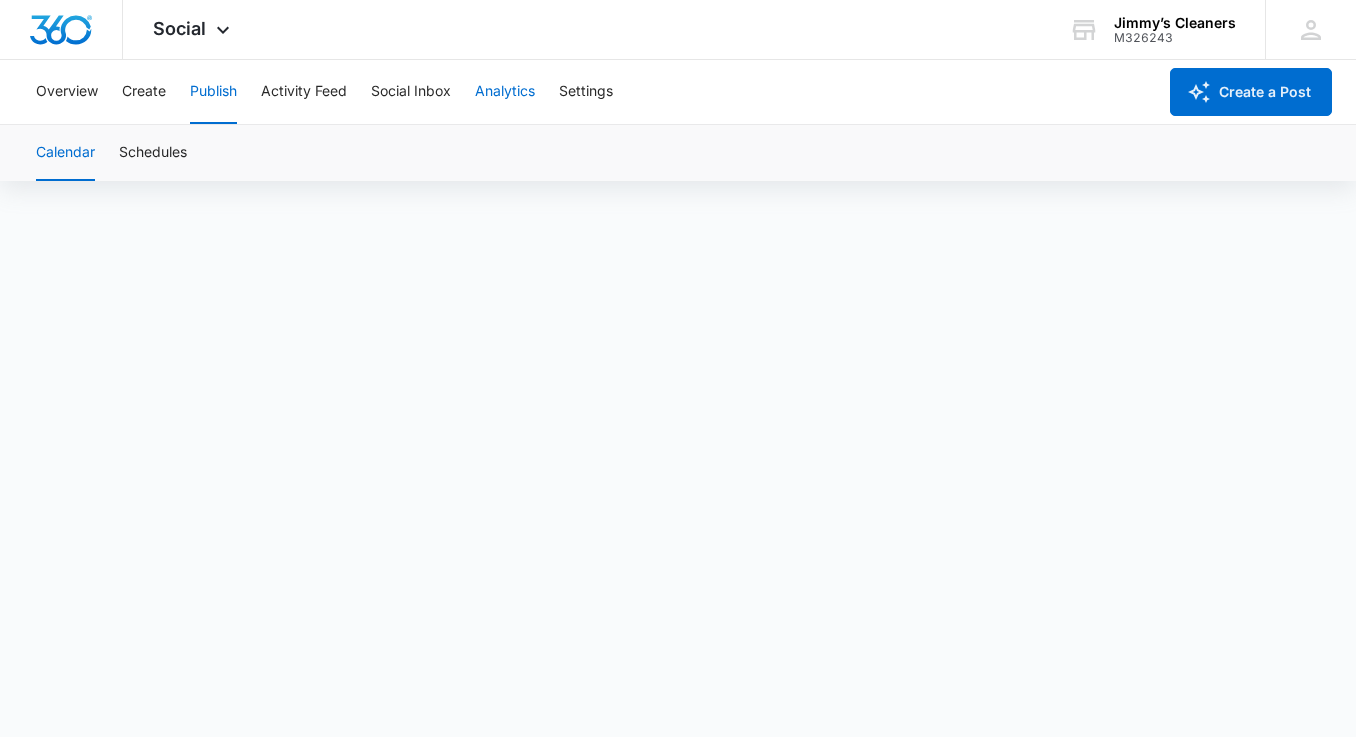 click on "Analytics" at bounding box center [505, 92] 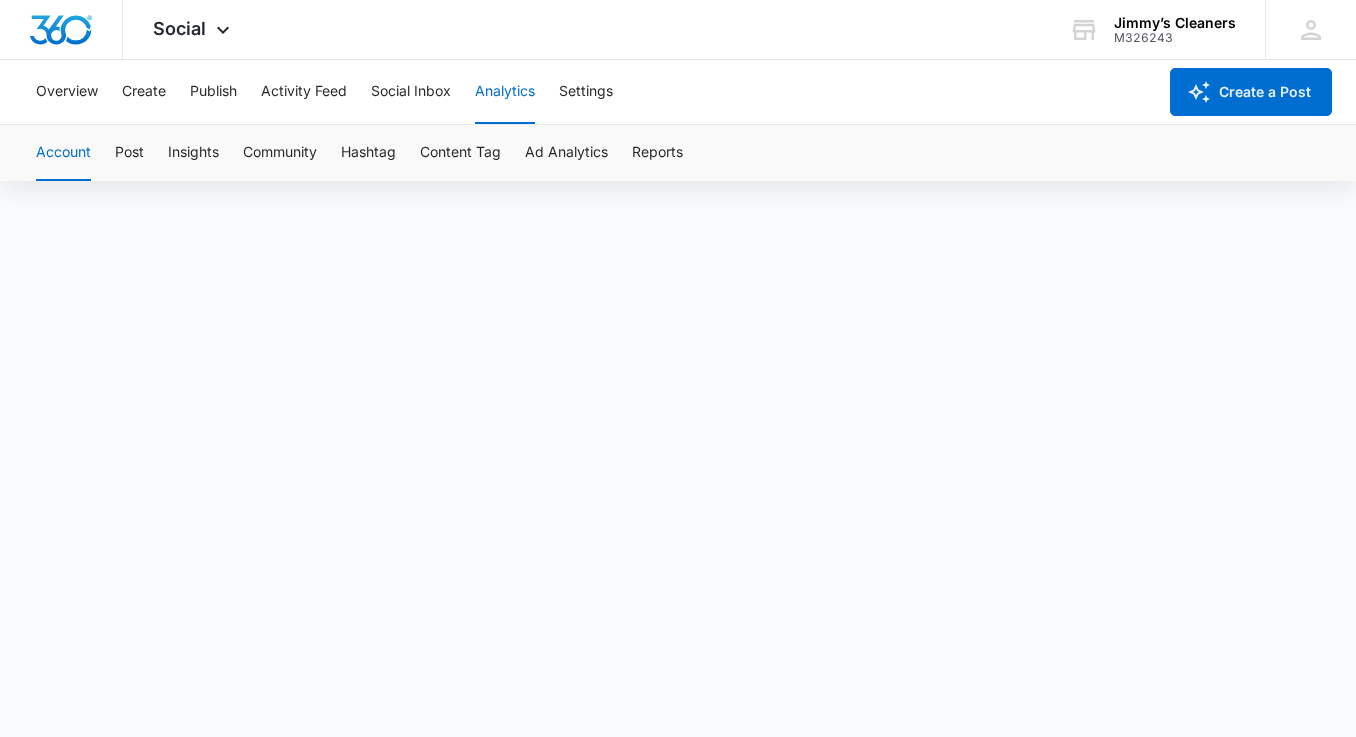 scroll, scrollTop: 0, scrollLeft: 0, axis: both 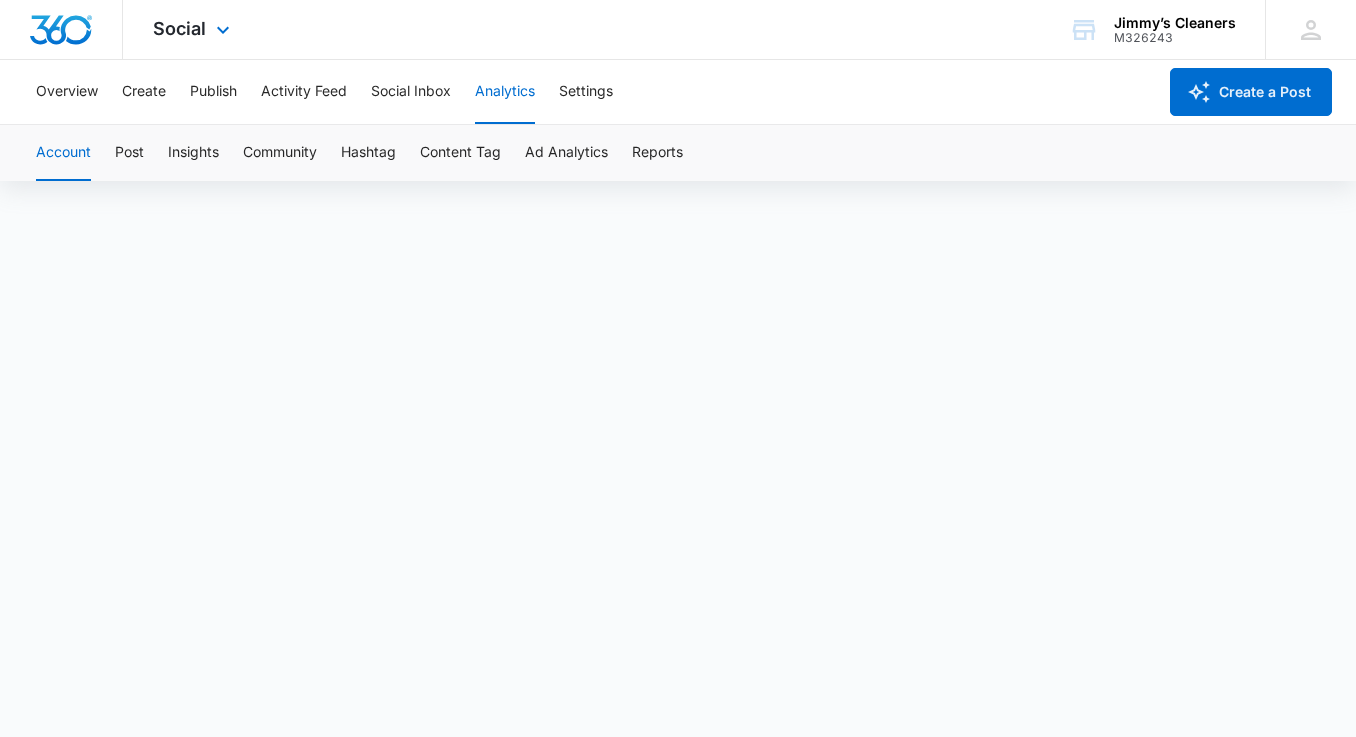 click at bounding box center (61, 30) 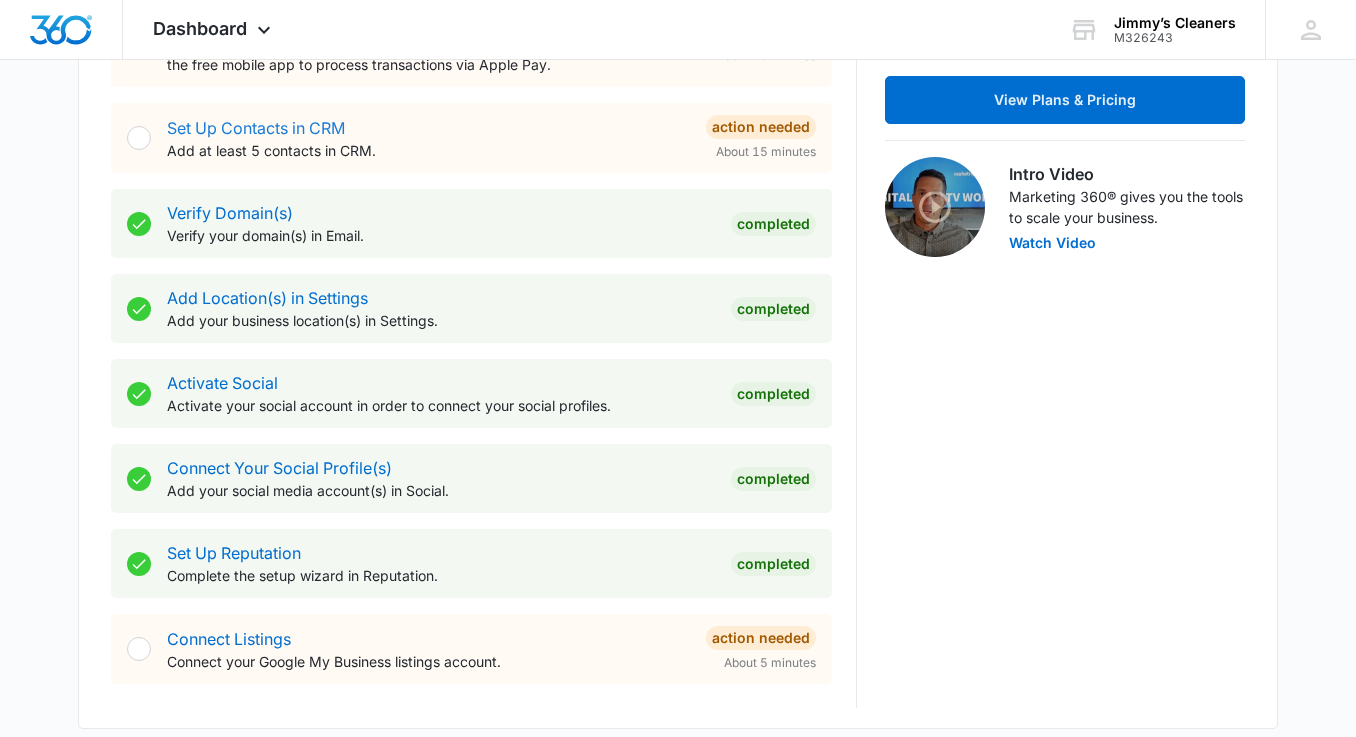 scroll, scrollTop: 552, scrollLeft: 0, axis: vertical 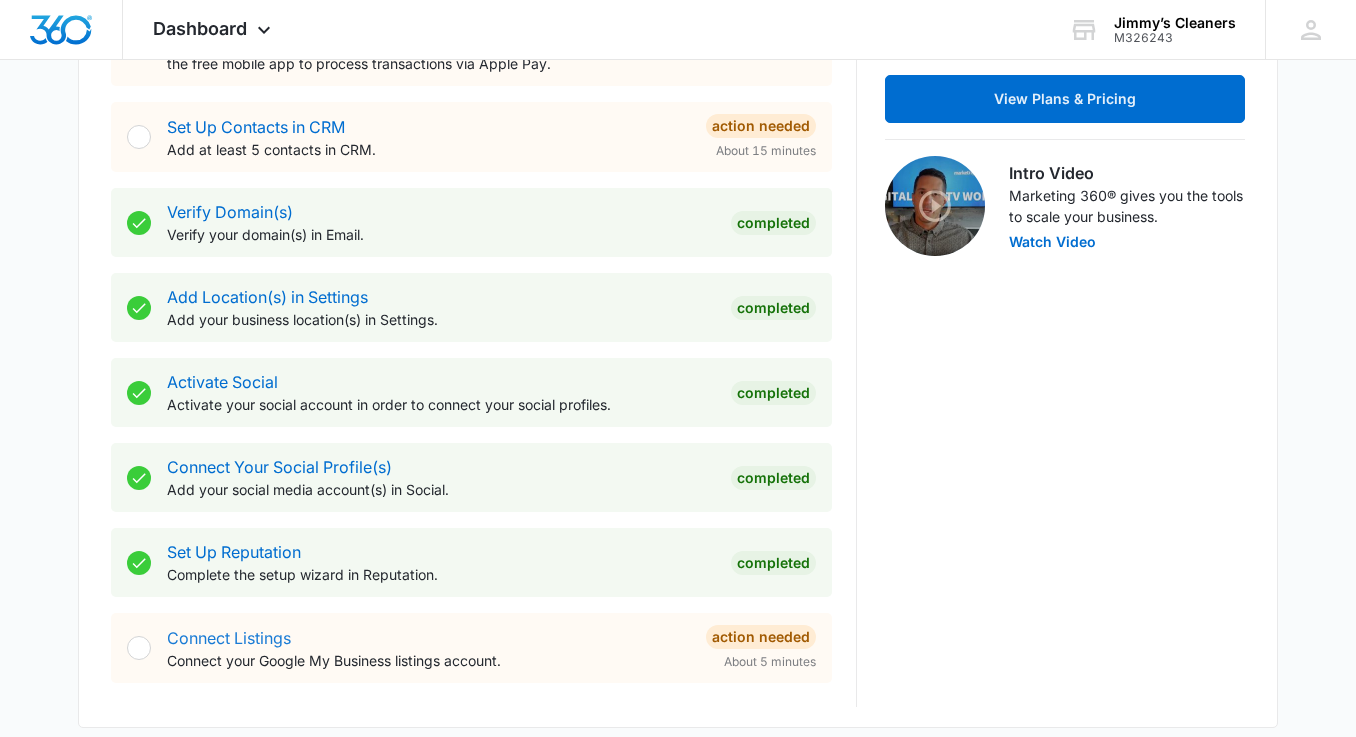 click on "Connect Listings" at bounding box center (229, 638) 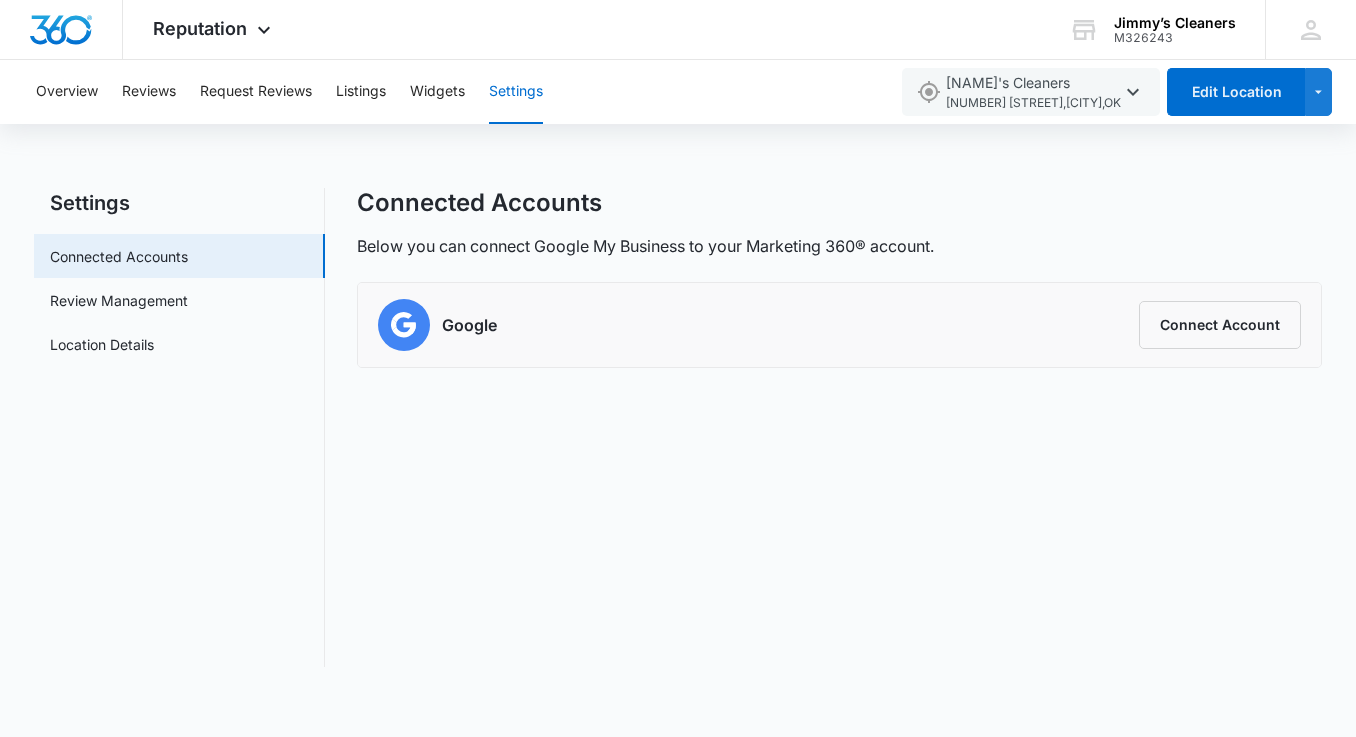 scroll, scrollTop: 0, scrollLeft: 0, axis: both 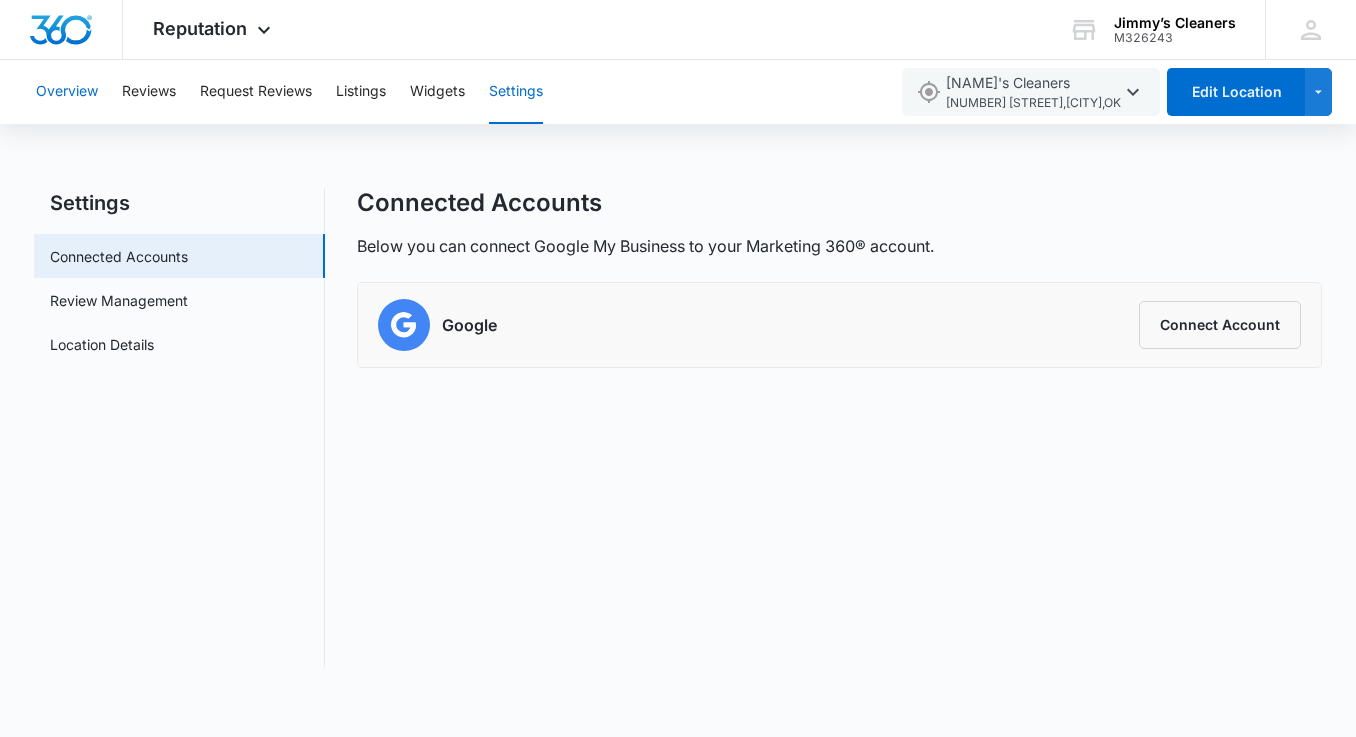 click on "Overview" at bounding box center (67, 92) 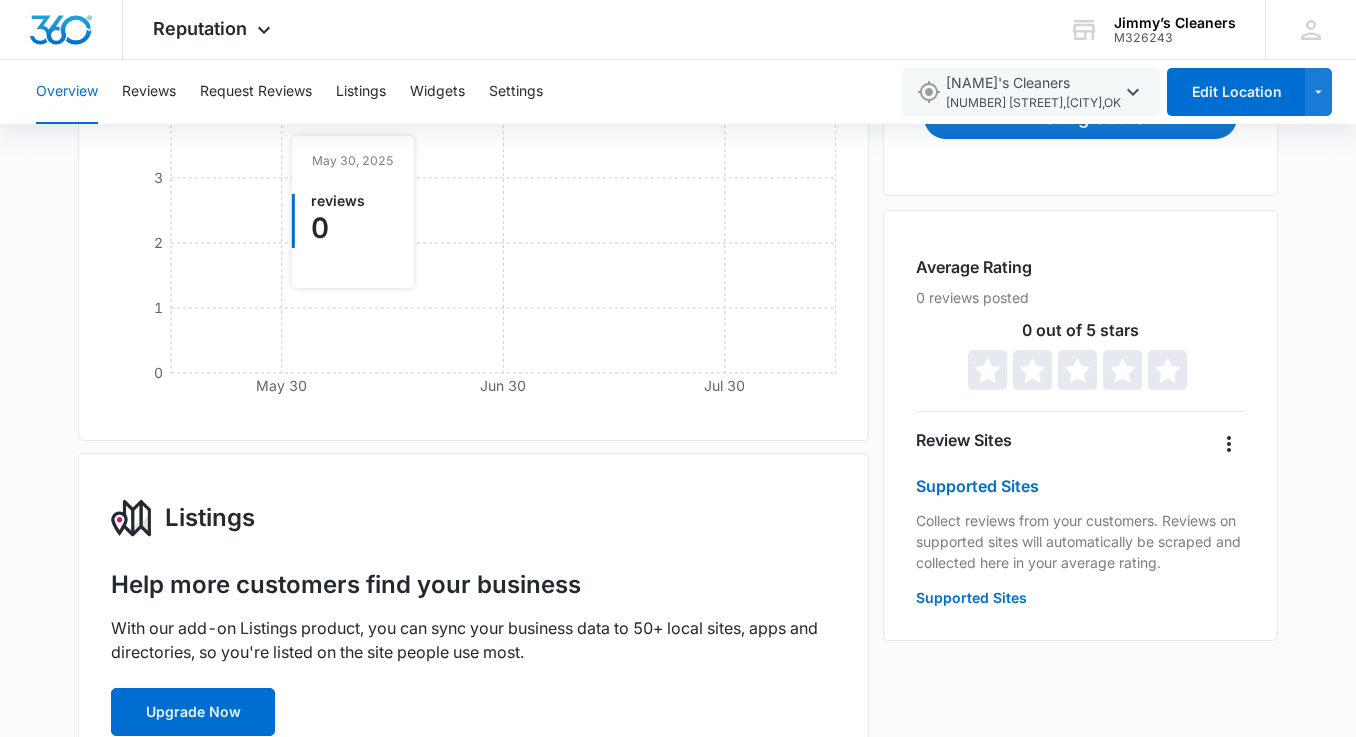 scroll, scrollTop: 324, scrollLeft: 0, axis: vertical 